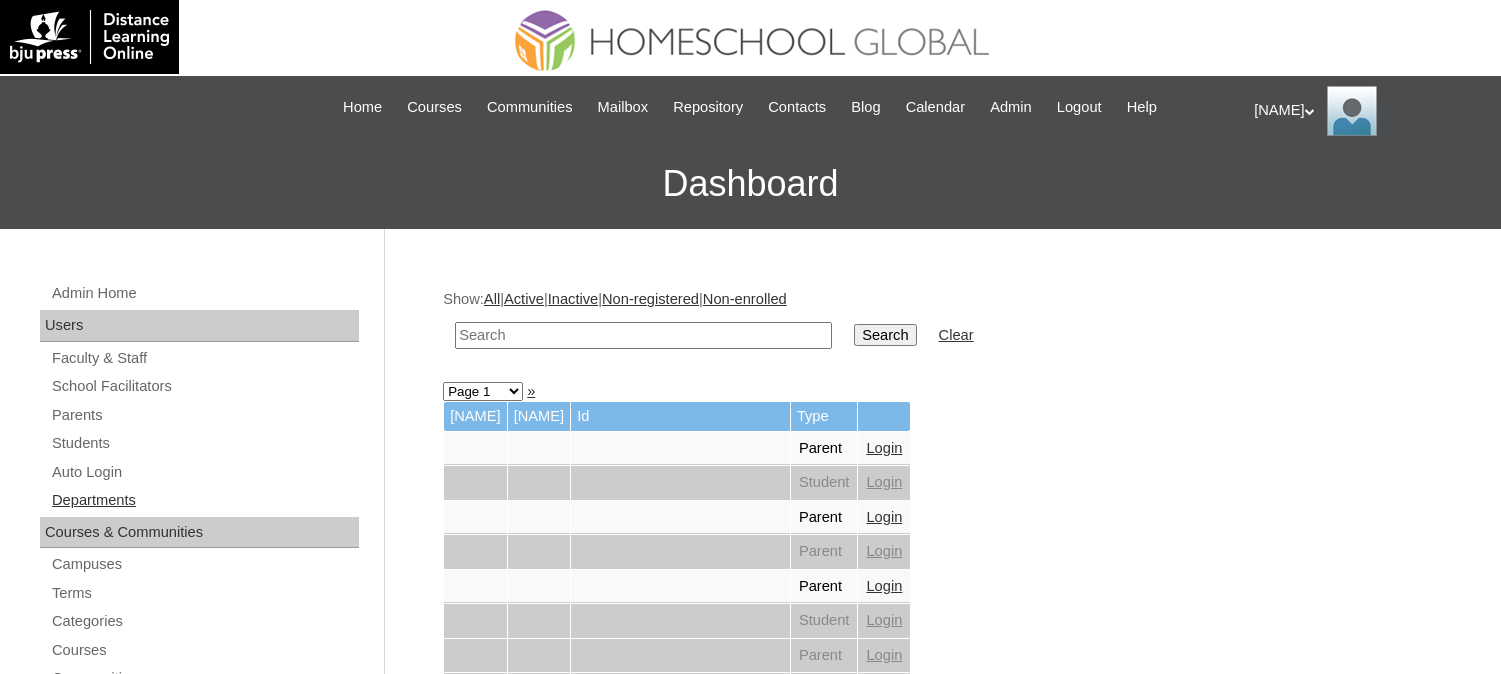scroll, scrollTop: 0, scrollLeft: 0, axis: both 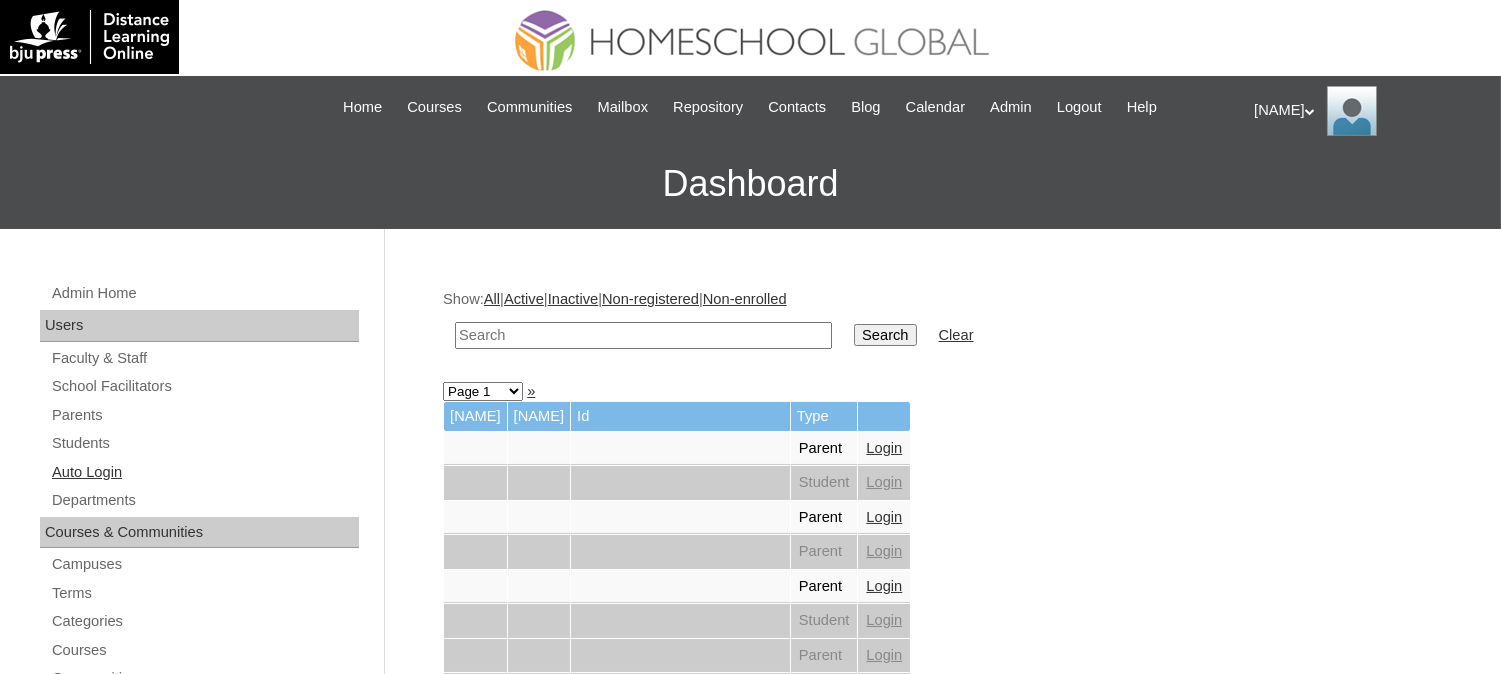 click on "Auto Login" at bounding box center [204, 472] 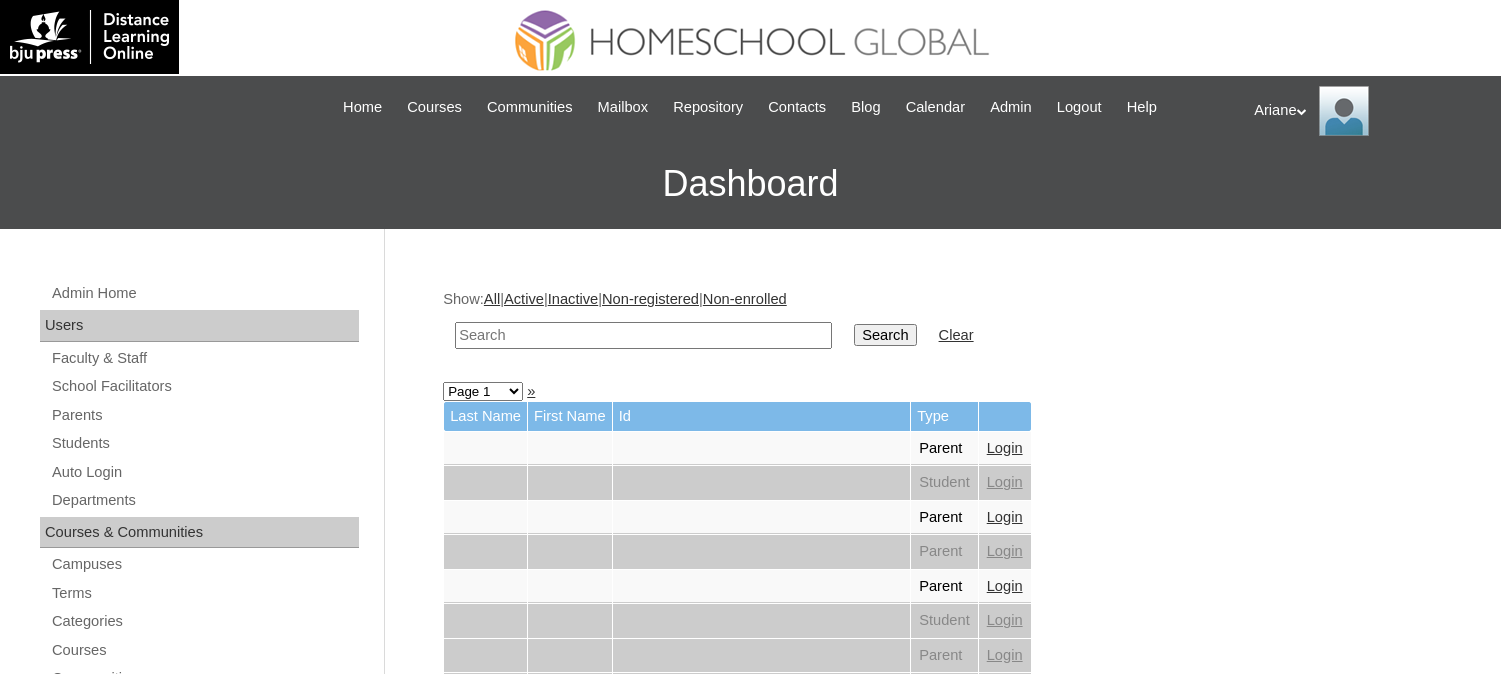 scroll, scrollTop: 0, scrollLeft: 0, axis: both 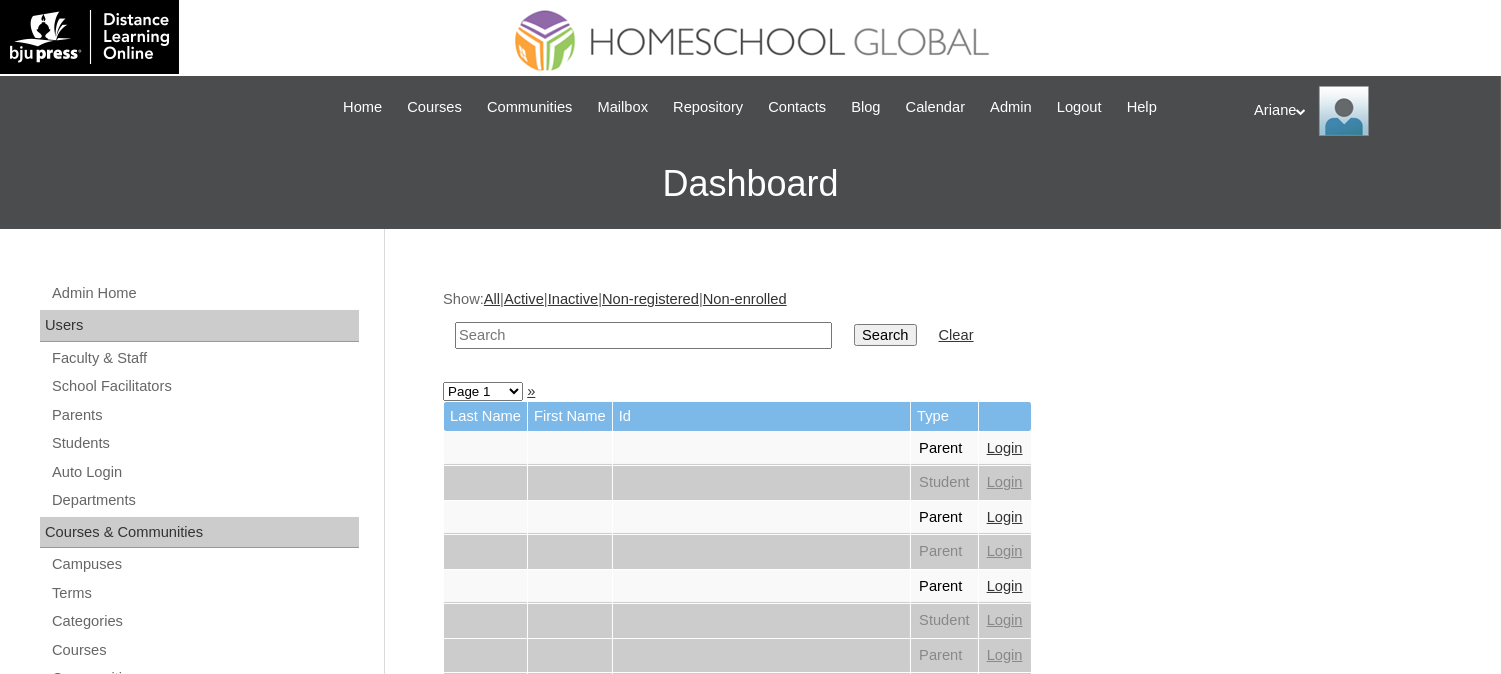 click at bounding box center (643, 335) 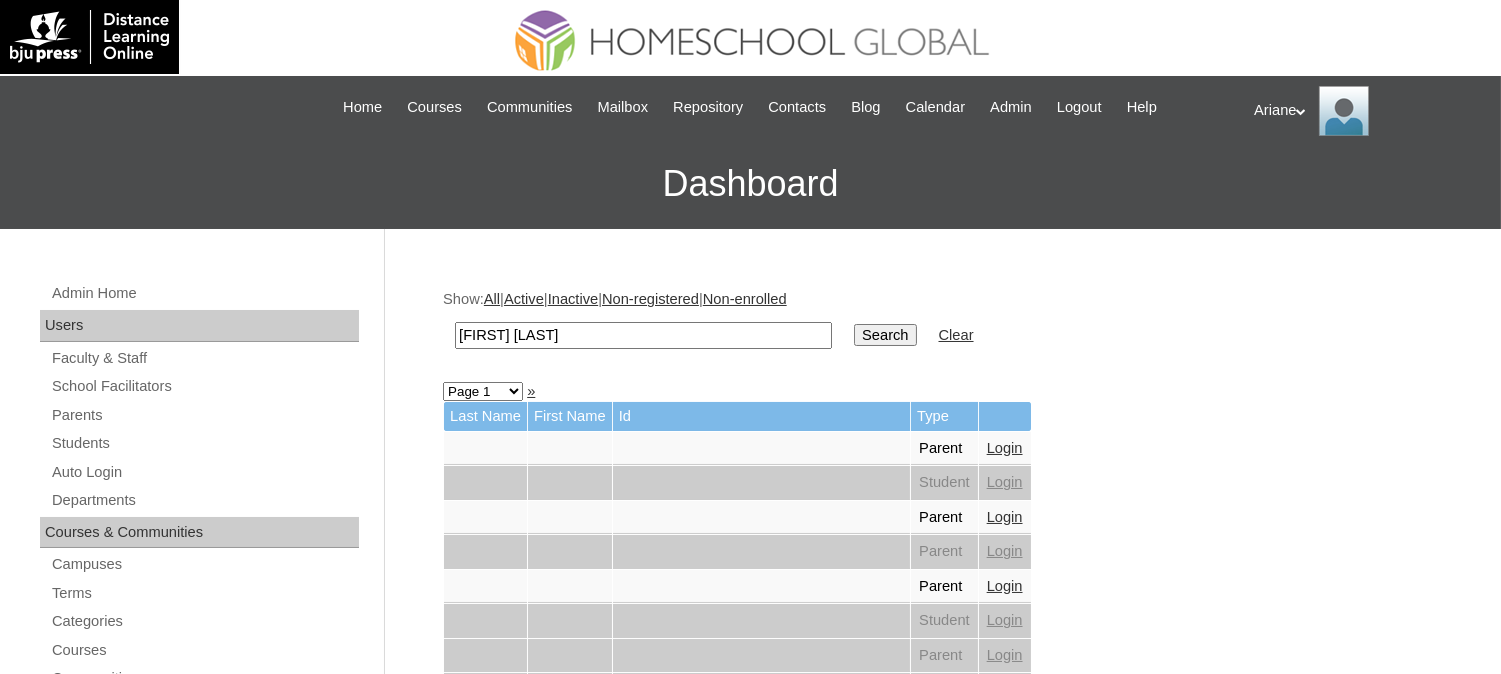 type on "Ijon Gerard" 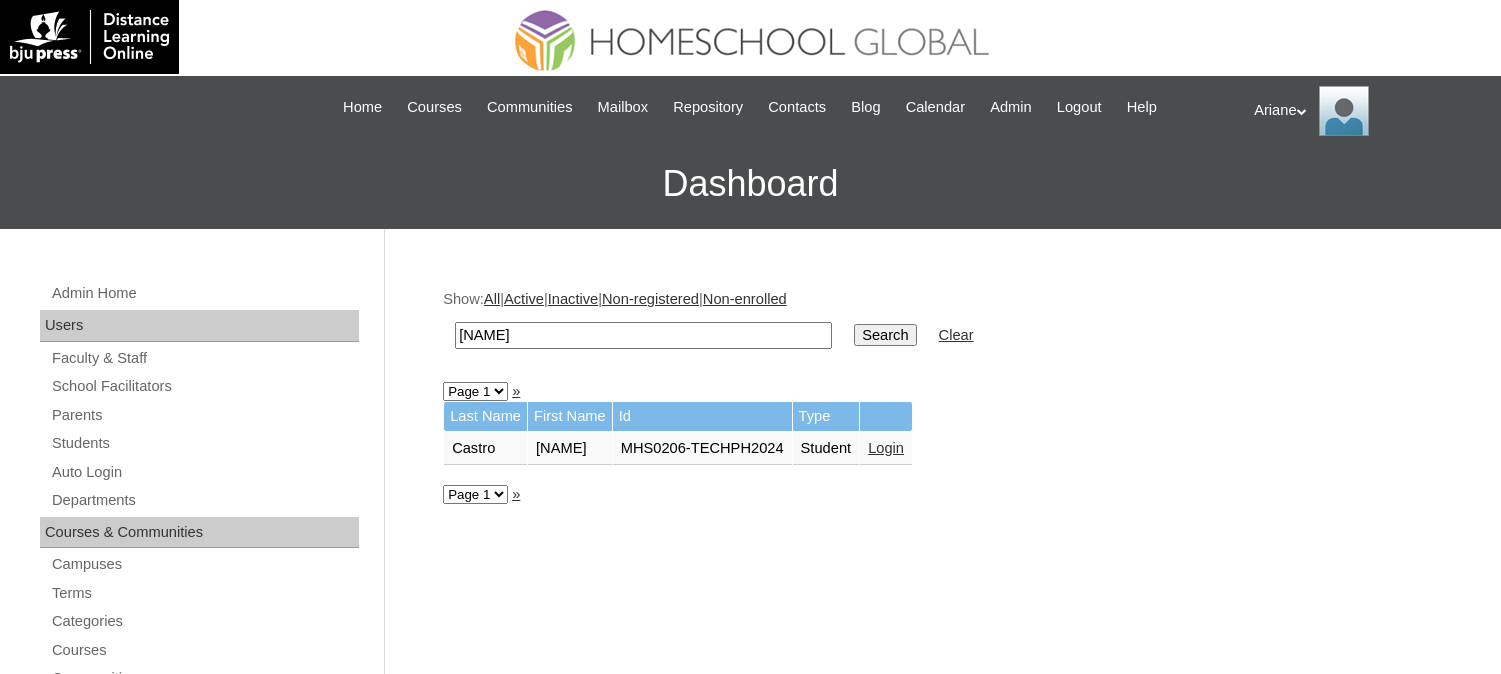 scroll, scrollTop: 0, scrollLeft: 0, axis: both 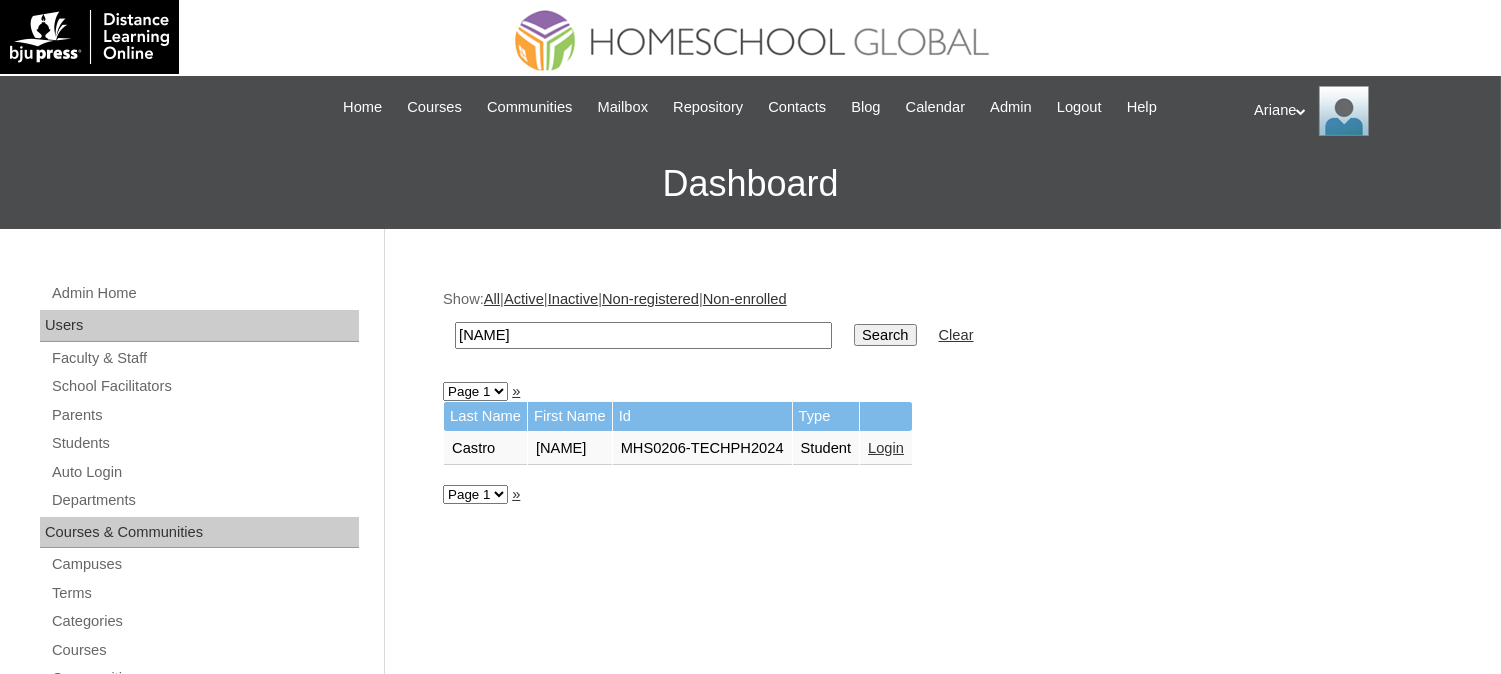 click on "Login" at bounding box center [886, 448] 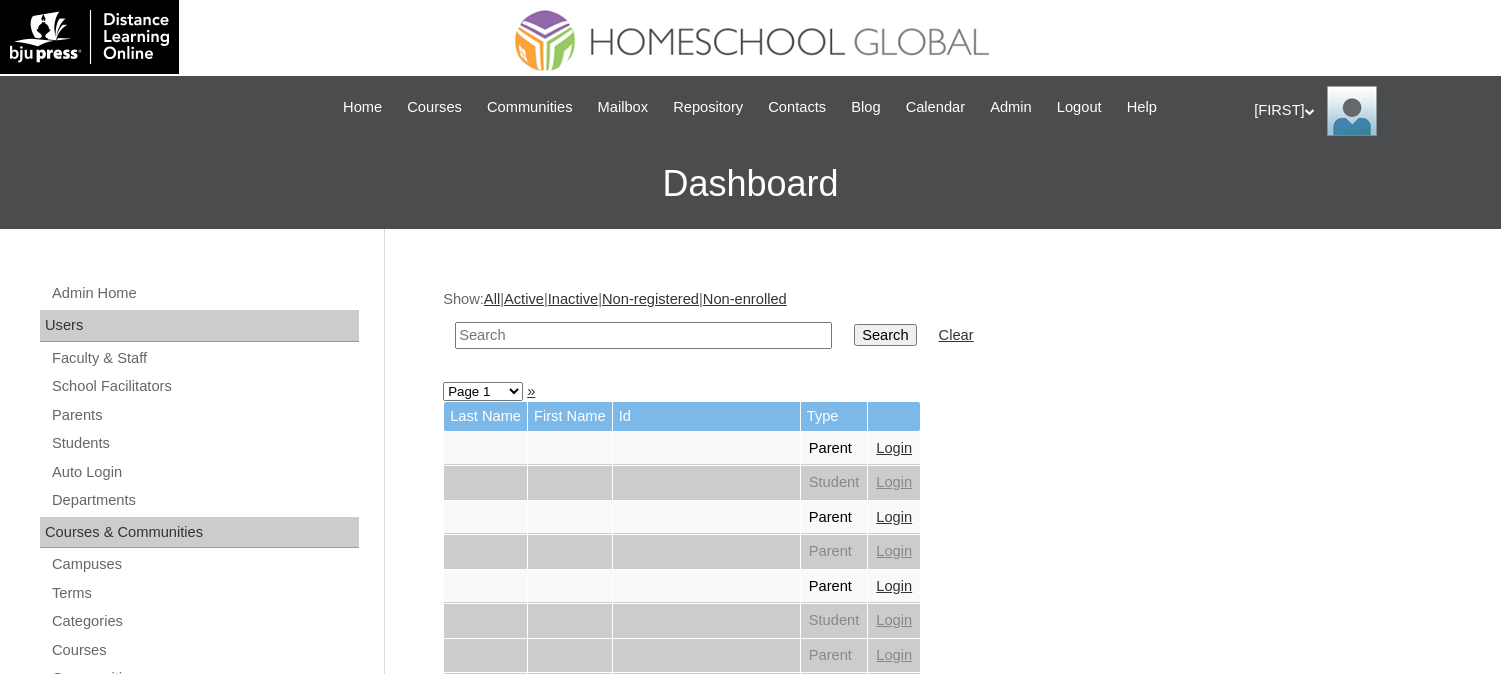 scroll, scrollTop: 0, scrollLeft: 0, axis: both 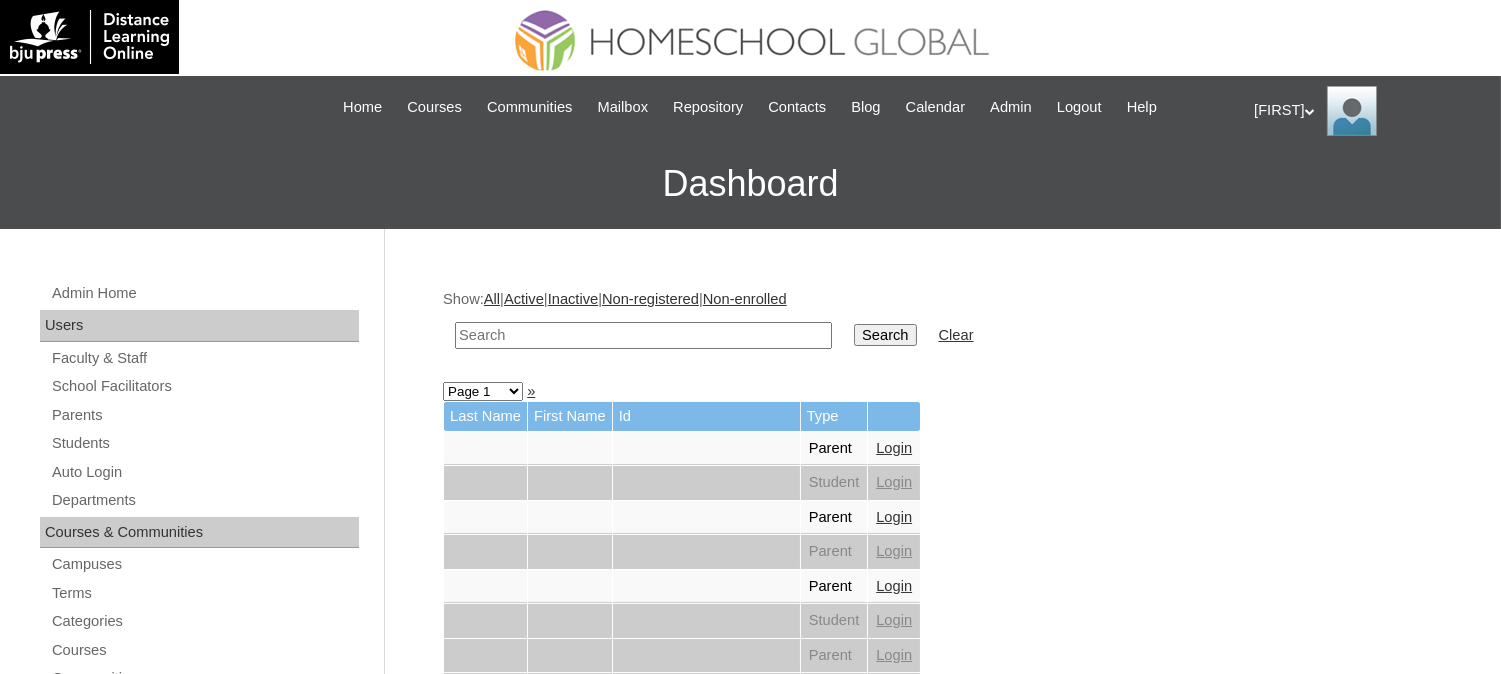 click at bounding box center [643, 335] 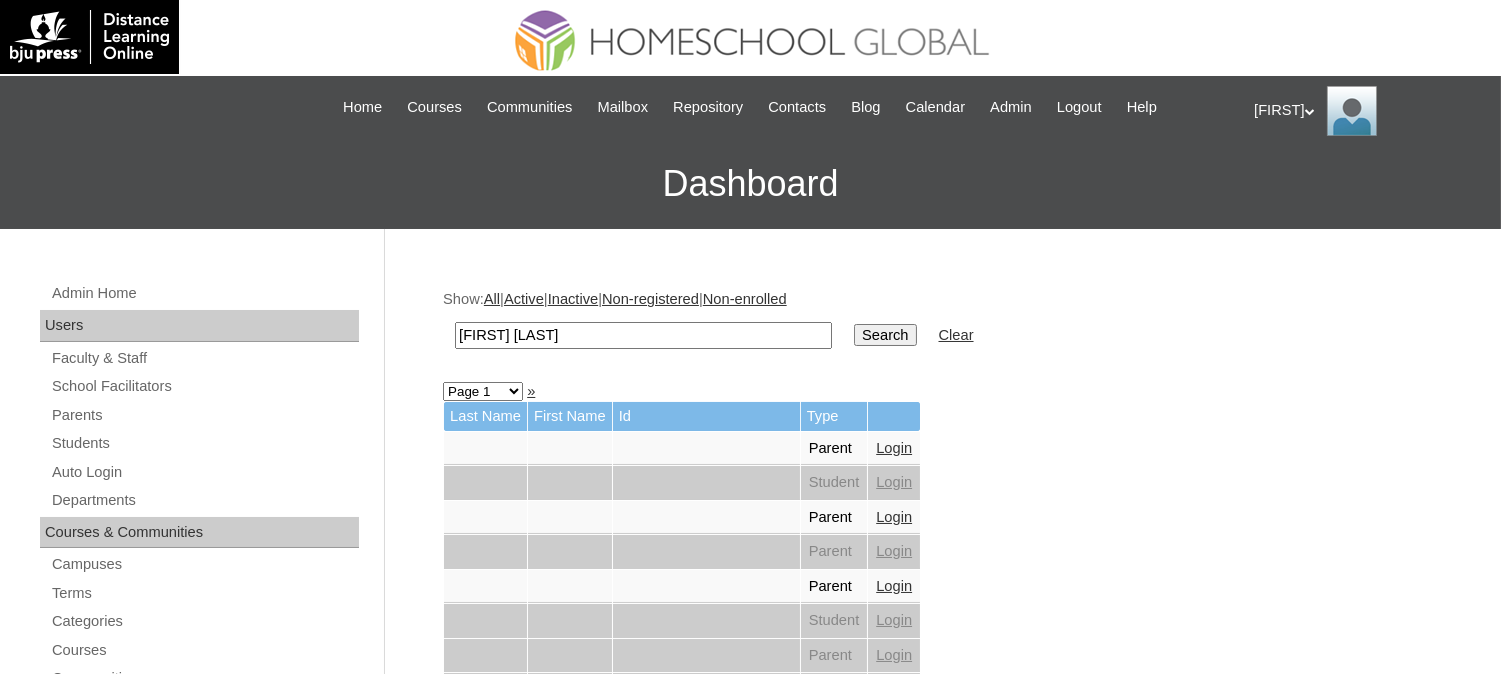 type on "[FIRST] [LAST]" 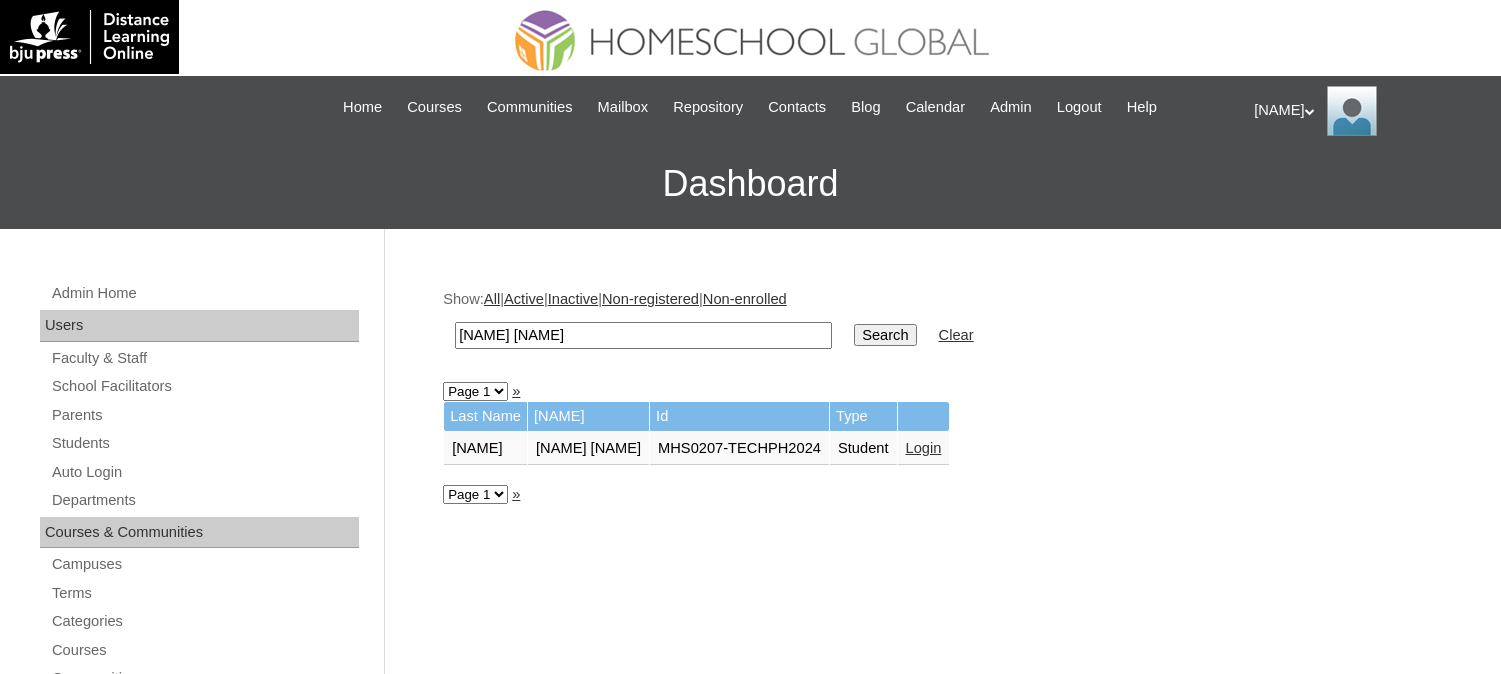 scroll, scrollTop: 0, scrollLeft: 0, axis: both 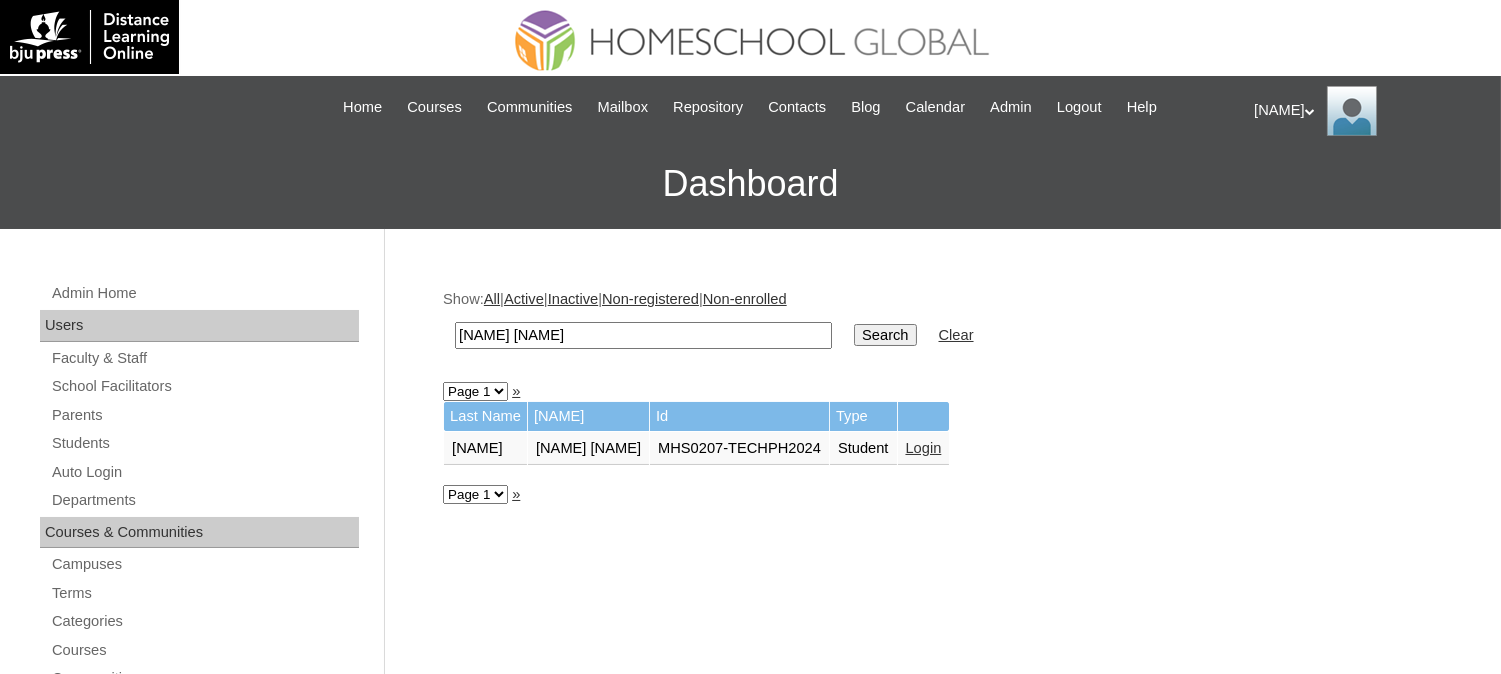 click on "Login" at bounding box center (924, 448) 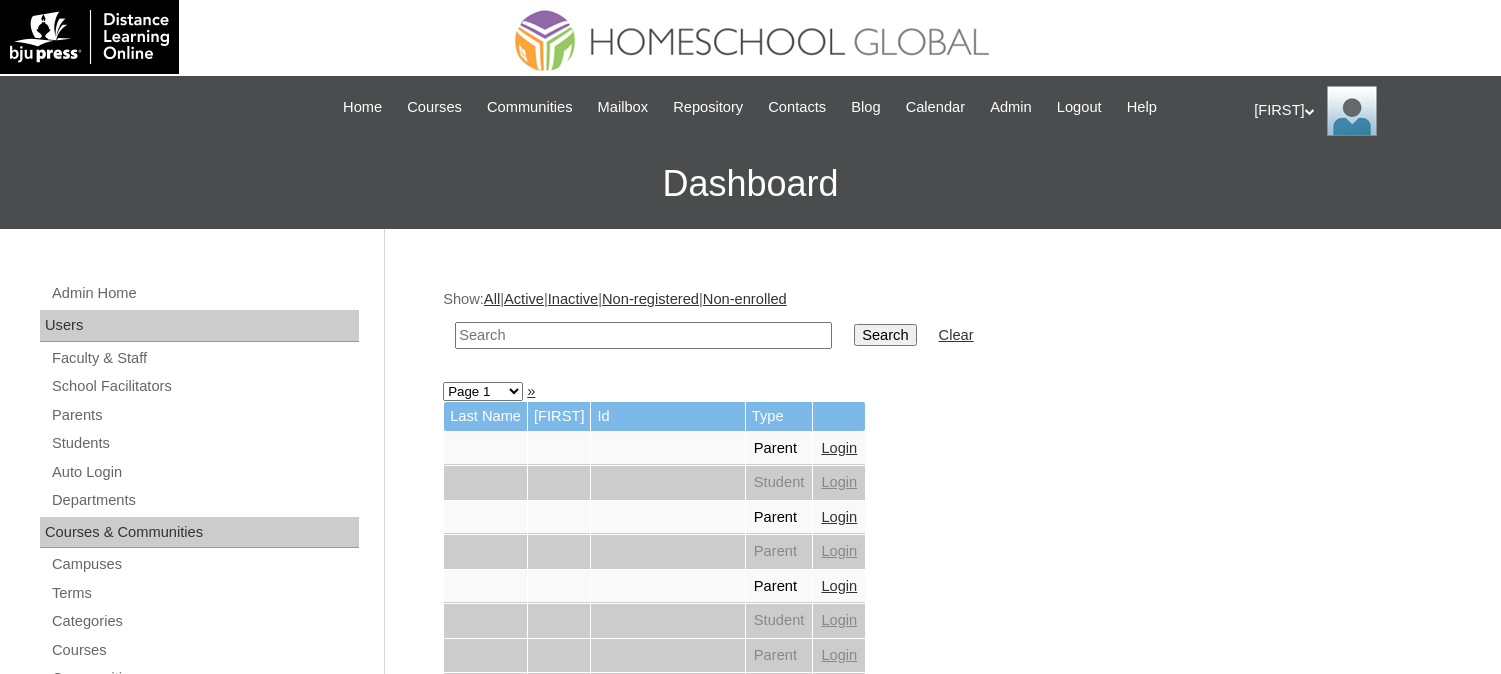 scroll, scrollTop: 0, scrollLeft: 0, axis: both 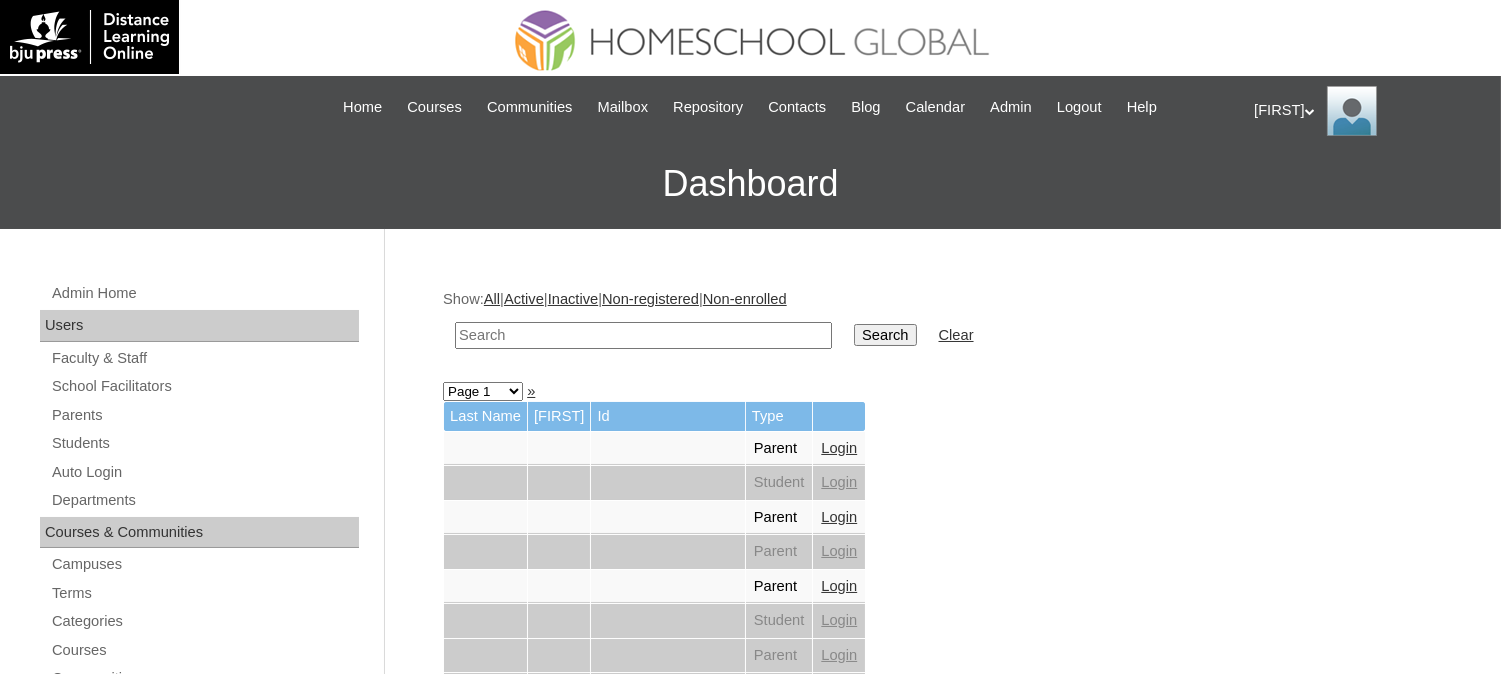 click at bounding box center (643, 335) 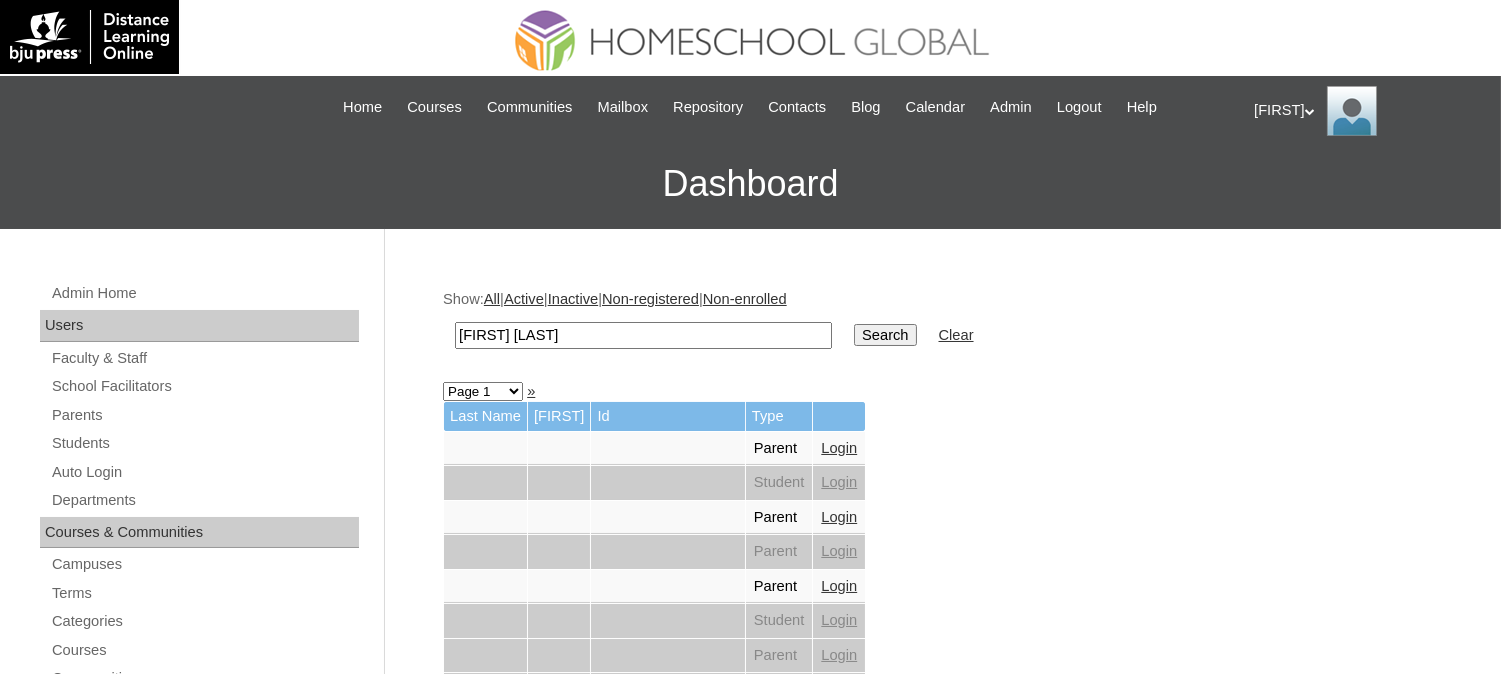 type on "Elle Glyzl Gabriel" 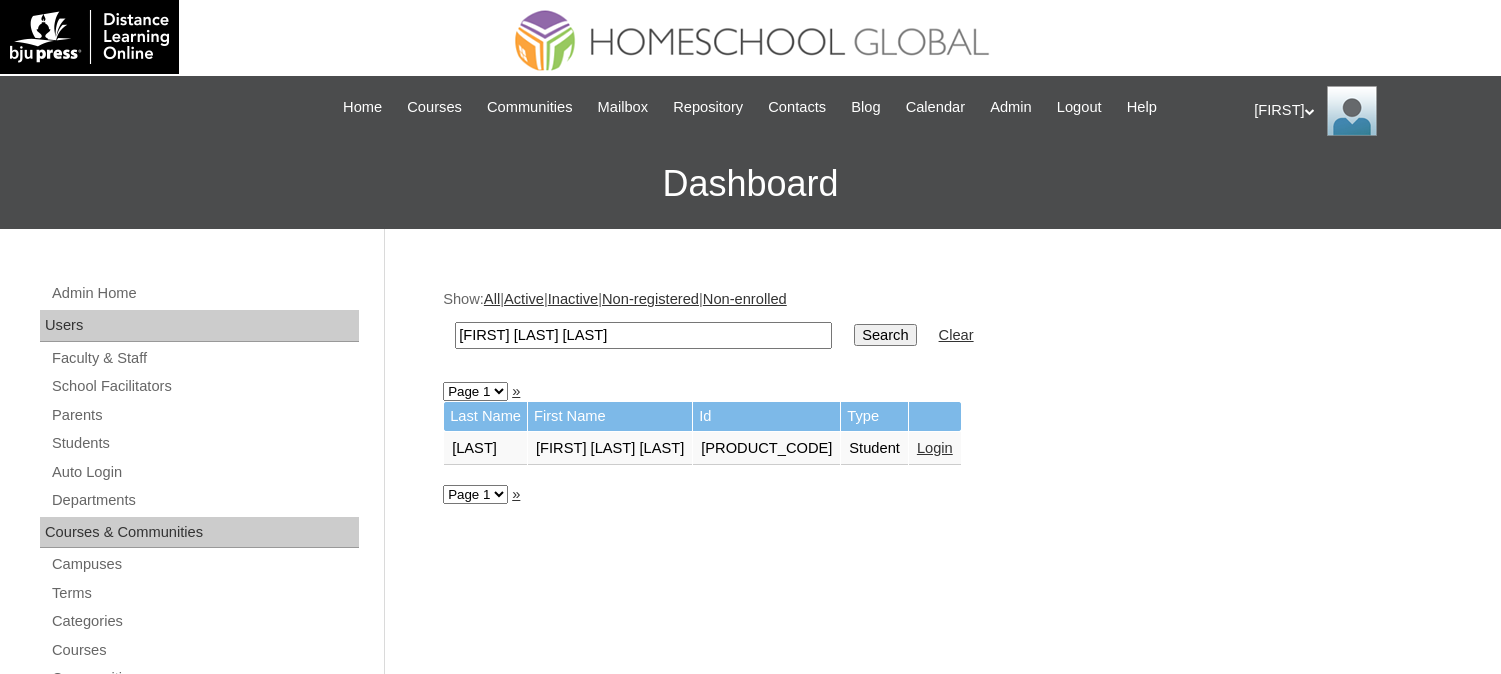 scroll, scrollTop: 0, scrollLeft: 0, axis: both 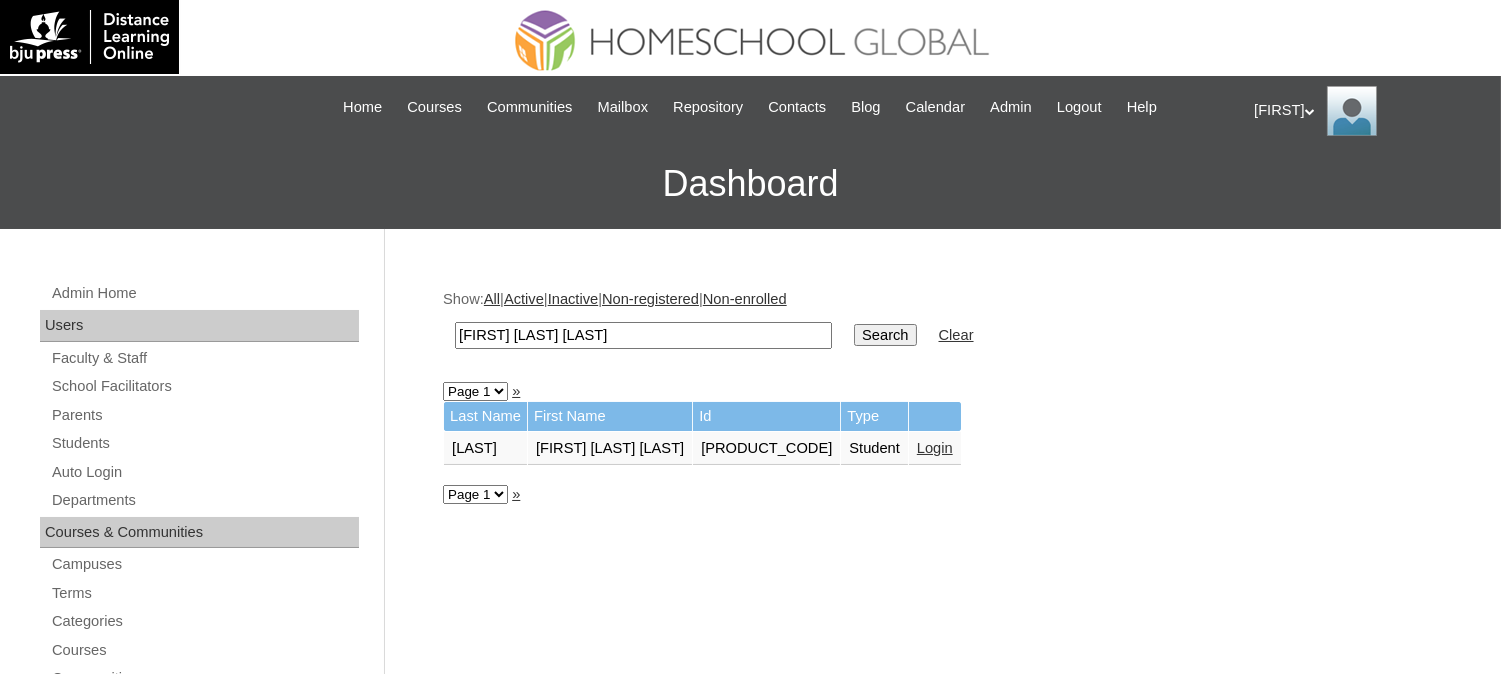 click on "Login" at bounding box center [935, 448] 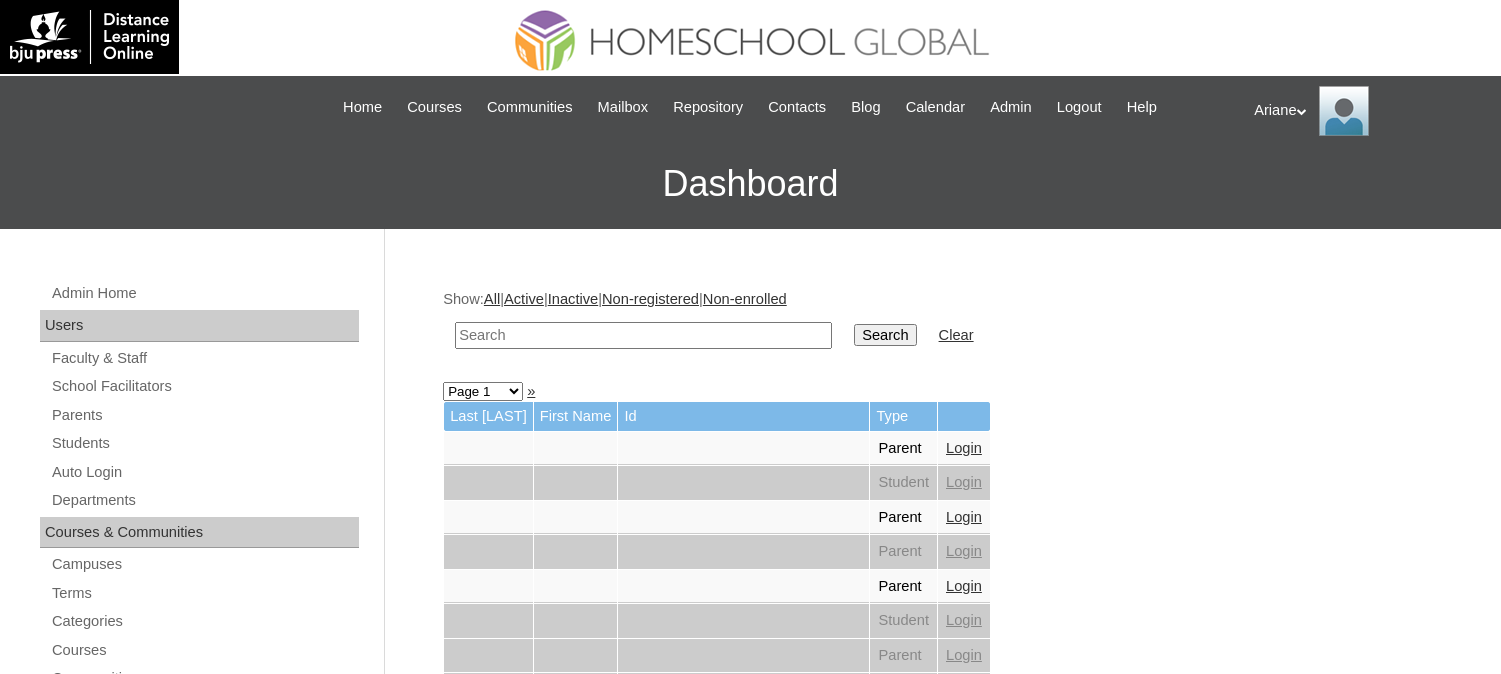 scroll, scrollTop: 0, scrollLeft: 0, axis: both 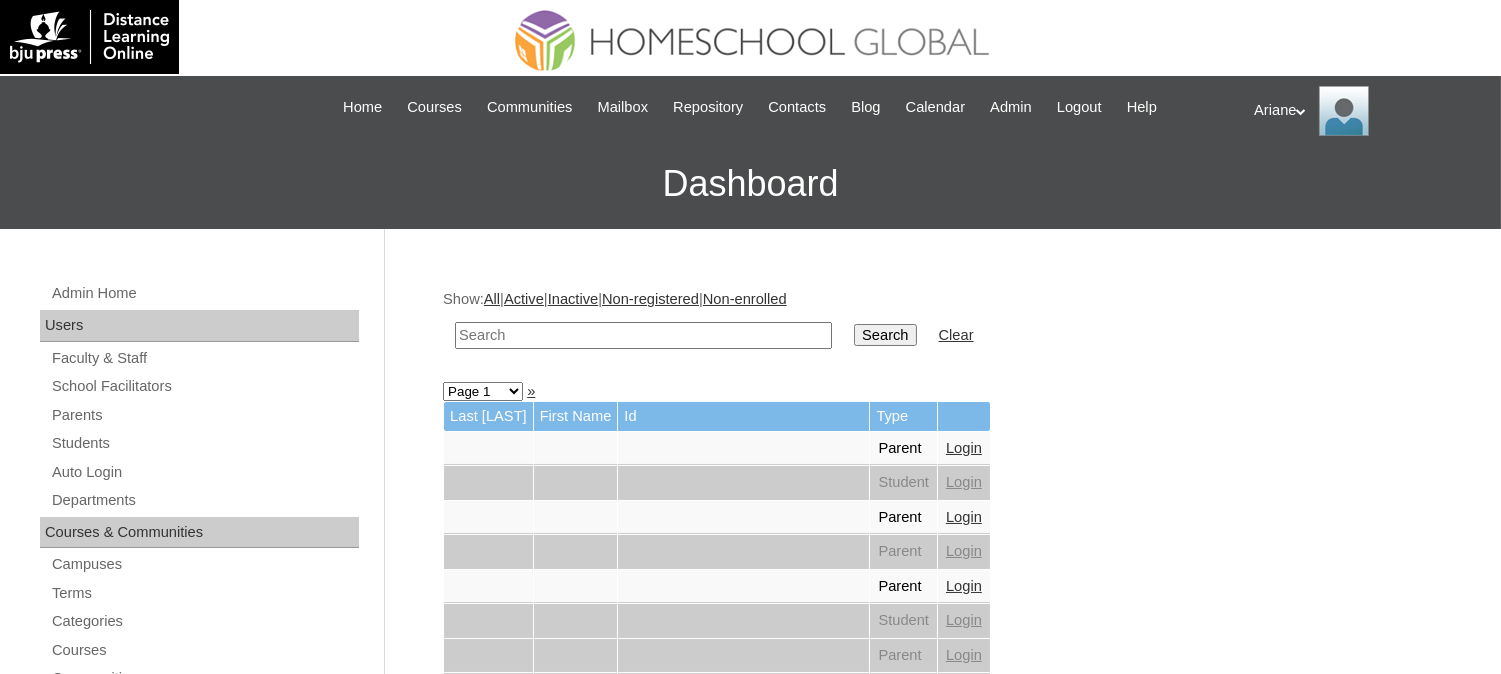 click at bounding box center (643, 335) 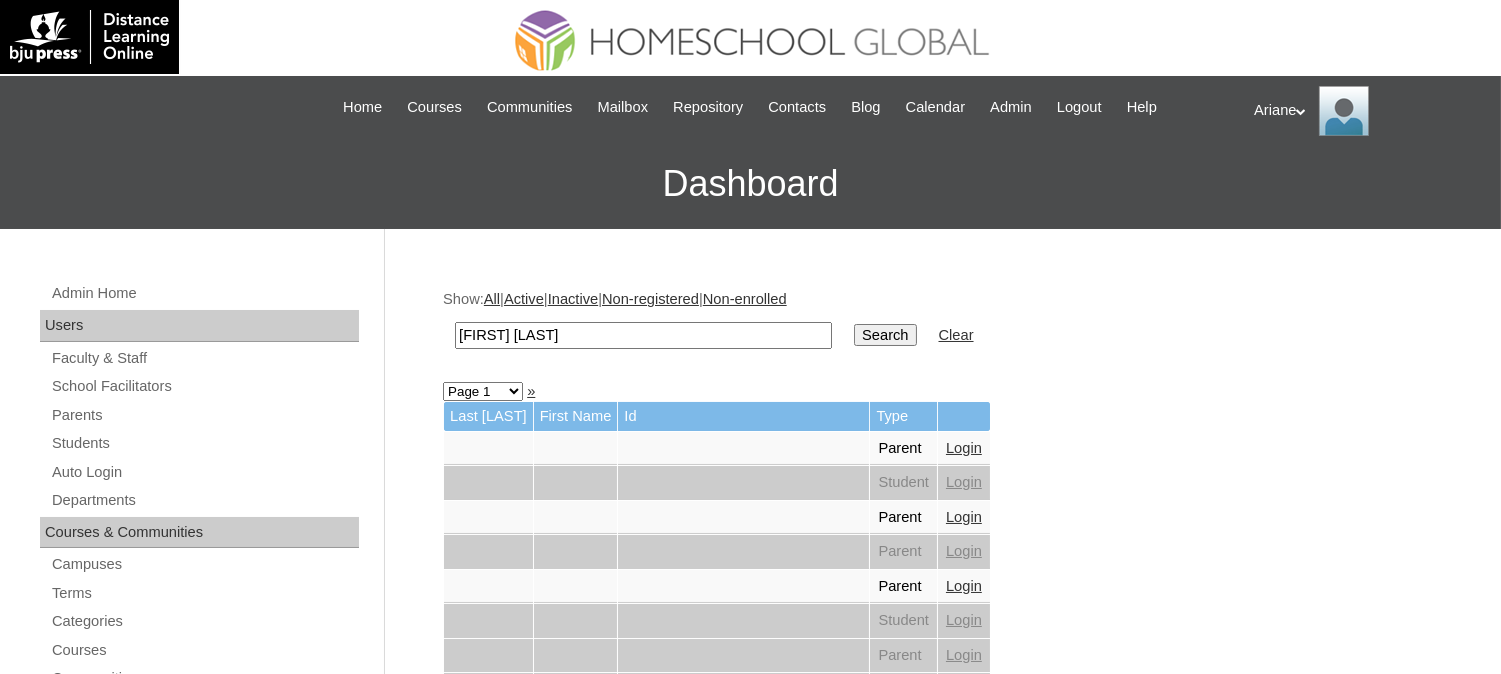 type on "Jana Izabel Alexandrea" 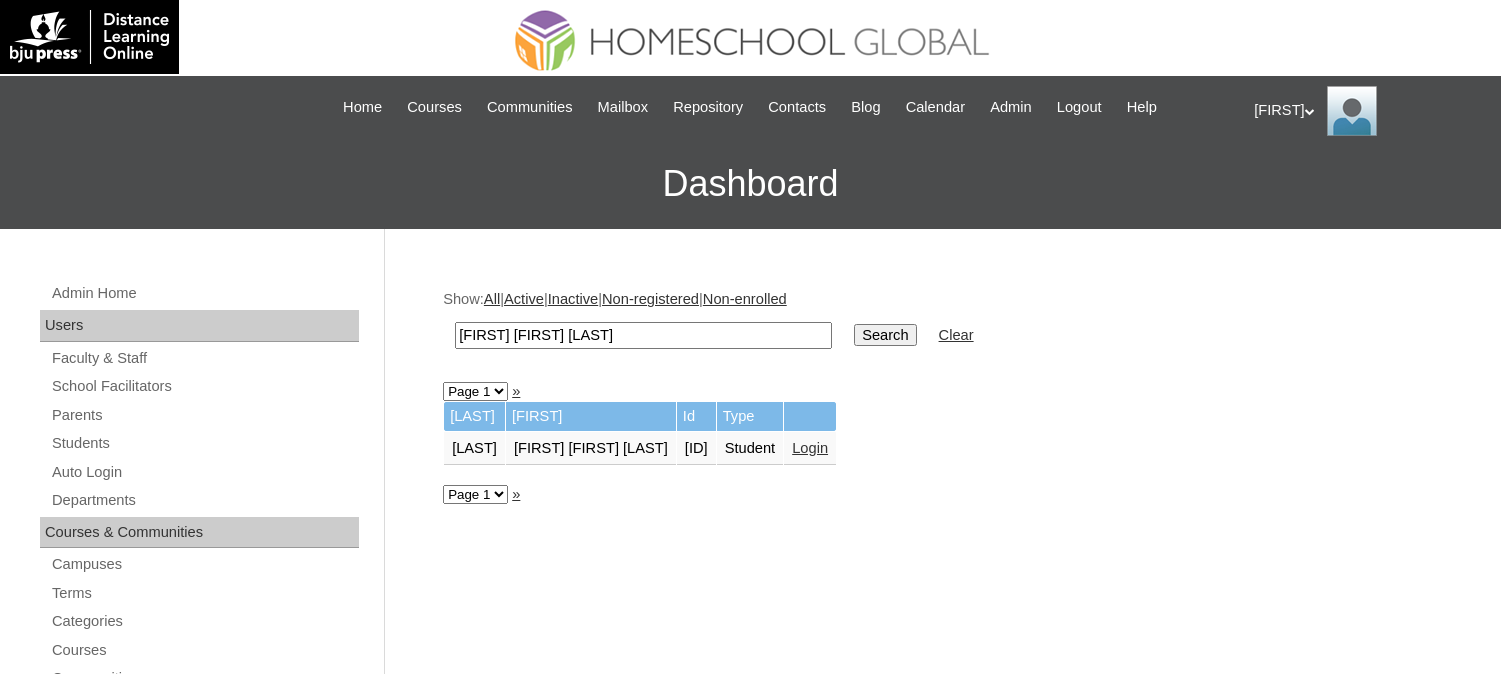 scroll, scrollTop: 0, scrollLeft: 0, axis: both 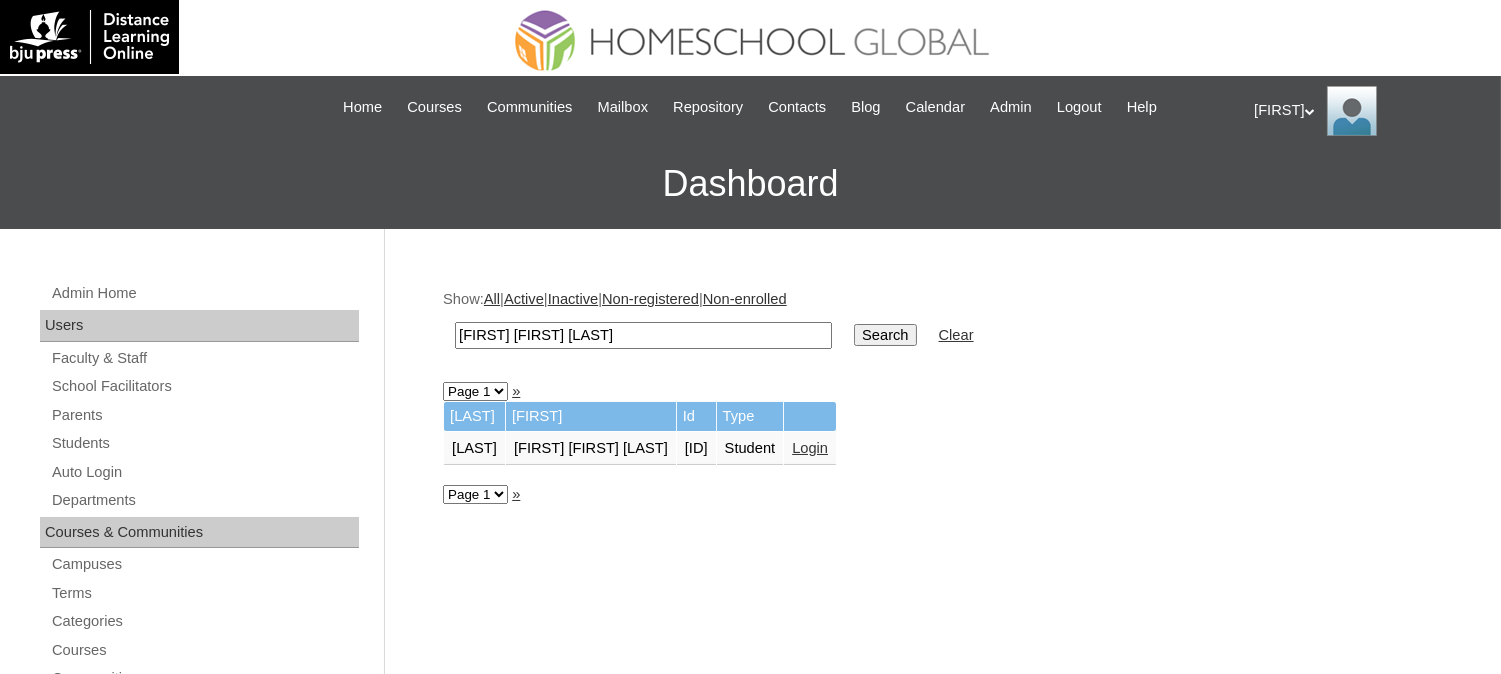 click on "Login" at bounding box center (810, 448) 